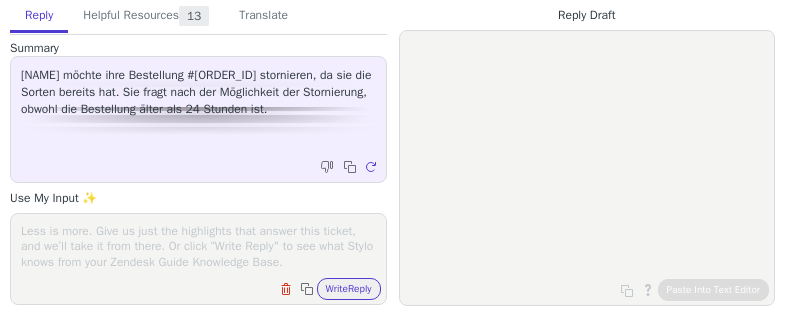 scroll, scrollTop: 0, scrollLeft: 0, axis: both 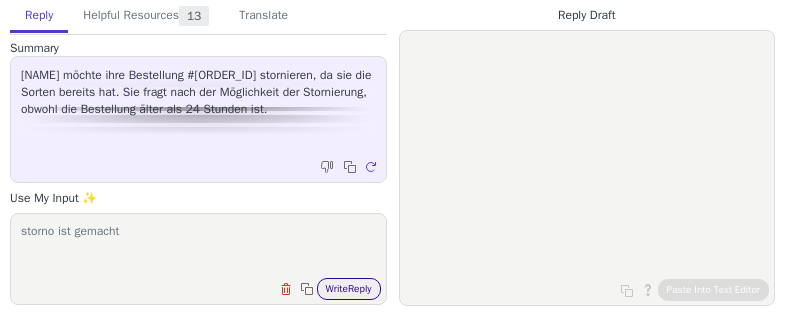 type on "storno ist gemacht" 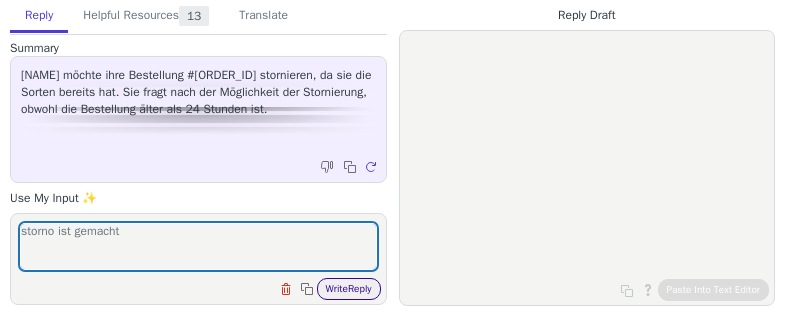 click on "Write  Reply" at bounding box center [349, 289] 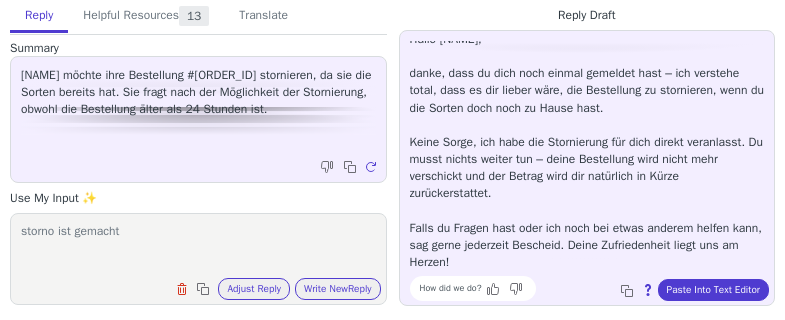 scroll, scrollTop: 11, scrollLeft: 0, axis: vertical 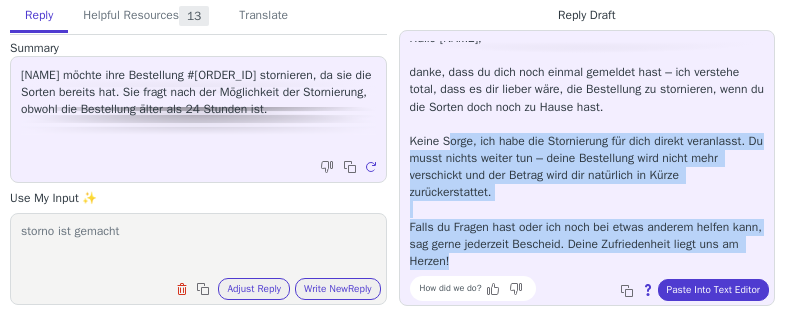 drag, startPoint x: 497, startPoint y: 262, endPoint x: 440, endPoint y: 104, distance: 167.96725 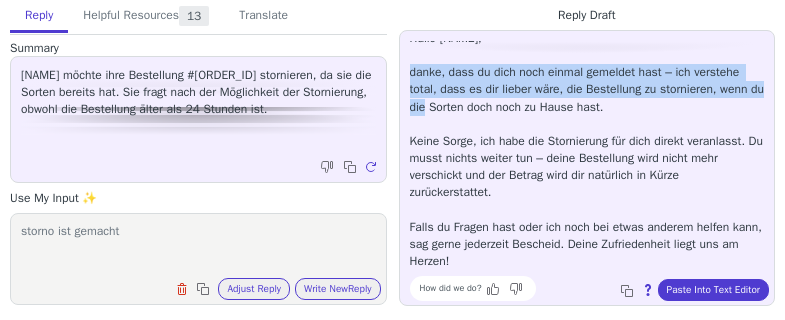 drag, startPoint x: 440, startPoint y: 104, endPoint x: 412, endPoint y: 68, distance: 45.607018 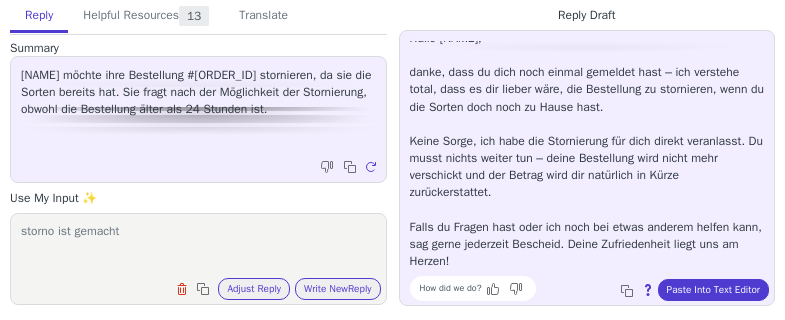 click on "Hallo Christina, danke, dass du dich noch einmal gemeldet hast – ich verstehe total, dass es dir lieber wäre, die Bestellung zu stornieren, wenn du die Sorten doch noch zu Hause hast. Keine Sorge, ich habe die Stornierung für dich direkt veranlasst. Du musst nichts weiter tun – deine Bestellung wird nicht mehr verschickt und der Betrag wird dir natürlich in Kürze zurückerstattet. Falls du Fragen hast oder ich noch bei etwas anderem helfen kann, sag gerne jederzeit Bescheid. Deine Zufriedenheit liegt uns am Herzen! How did we do?   Copy to clipboard About this reply Paste Into Text Editor" at bounding box center [587, 168] 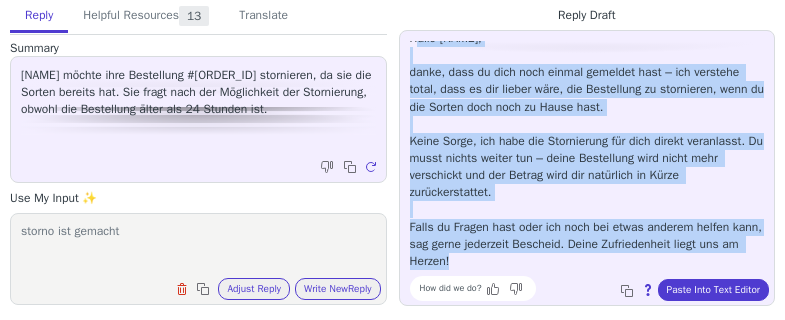 scroll, scrollTop: 0, scrollLeft: 0, axis: both 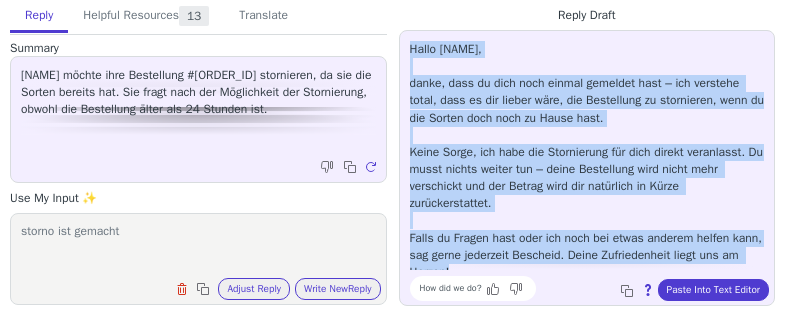 drag, startPoint x: 499, startPoint y: 263, endPoint x: 401, endPoint y: 44, distance: 239.92708 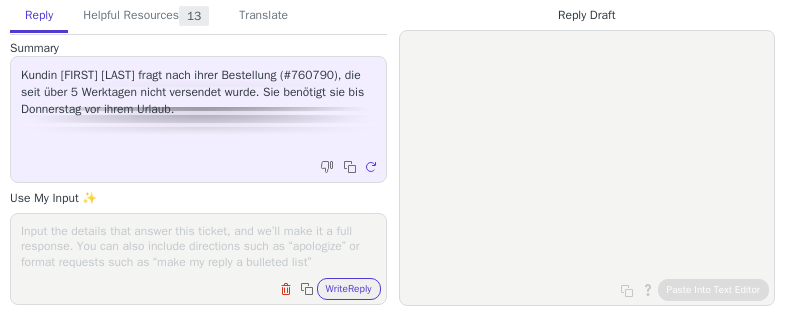 scroll, scrollTop: 0, scrollLeft: 0, axis: both 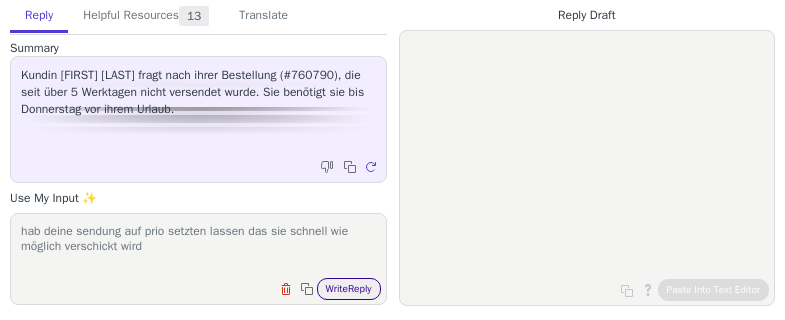 type on "hab deine sendung auf prio setzten lassen das sie schnell wie möglich verschickt wird" 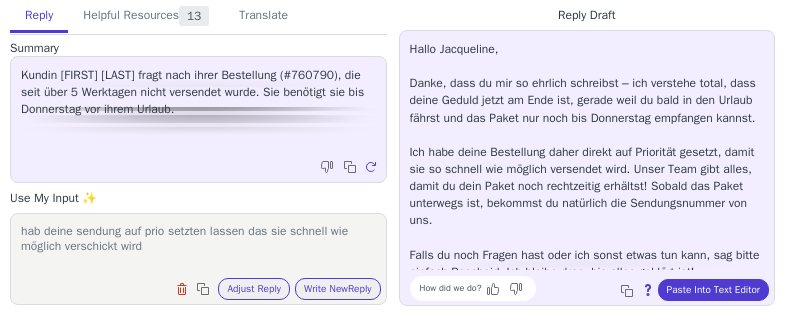 scroll, scrollTop: 28, scrollLeft: 0, axis: vertical 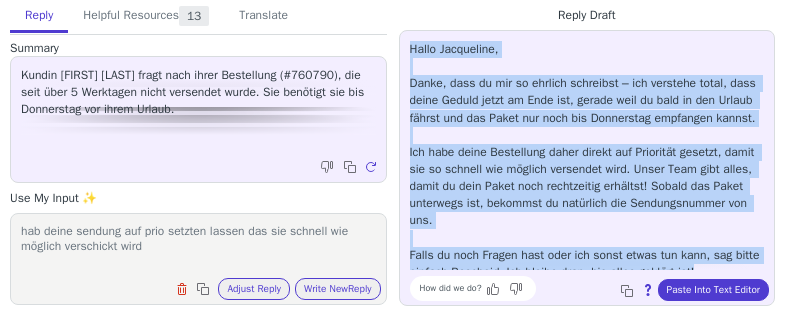 drag, startPoint x: 728, startPoint y: 259, endPoint x: 400, endPoint y: 48, distance: 390.0064 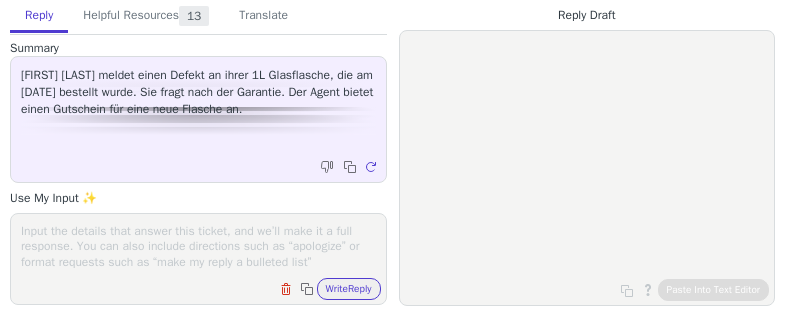 scroll, scrollTop: 0, scrollLeft: 0, axis: both 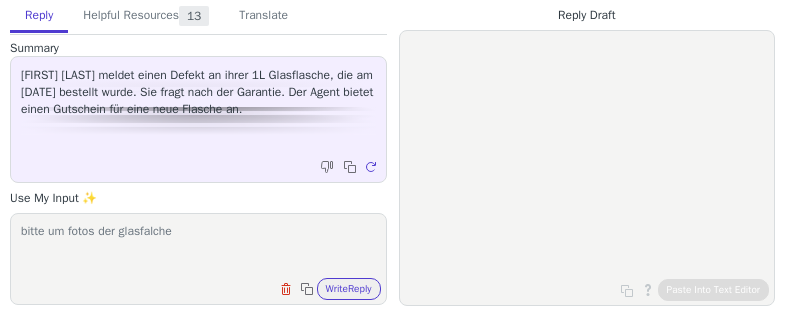 click on "bitte um fotos der glasfalche" at bounding box center [198, 246] 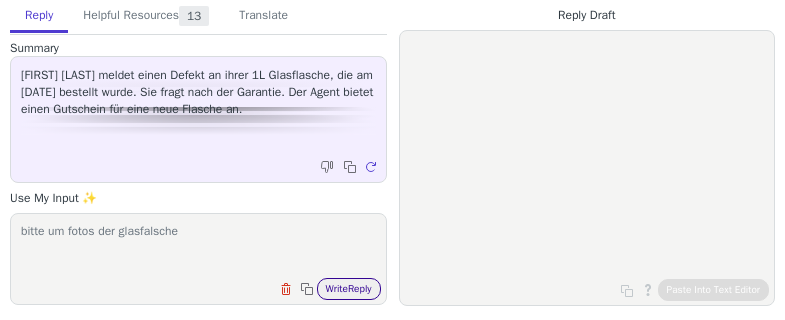 type on "bitte um fotos der glasfalsche" 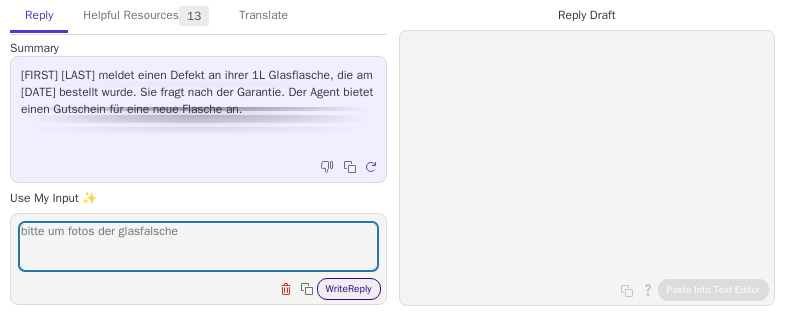 click on "Write  Reply" at bounding box center (349, 289) 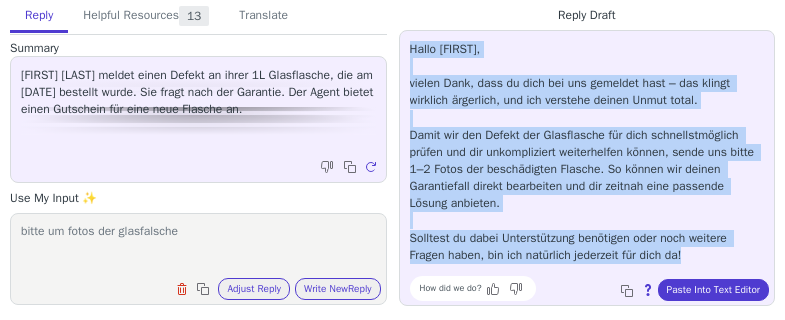 drag, startPoint x: 700, startPoint y: 255, endPoint x: 408, endPoint y: 49, distance: 357.35138 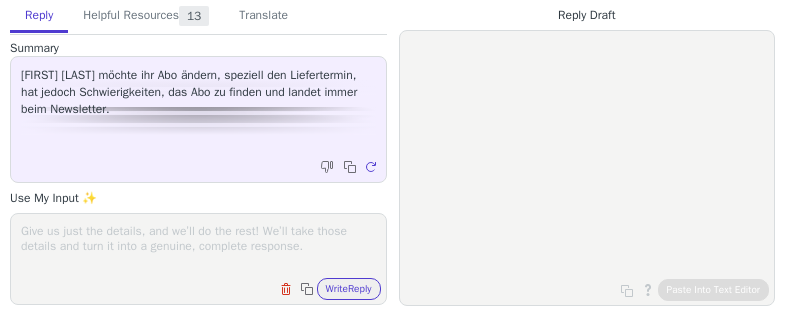 scroll, scrollTop: 0, scrollLeft: 0, axis: both 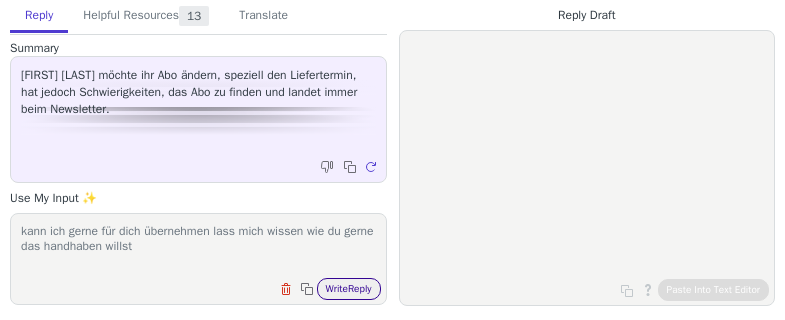 type on "kann ich gerne für dich übernehmen lass mich wissen wie du gerne das handhaben willst" 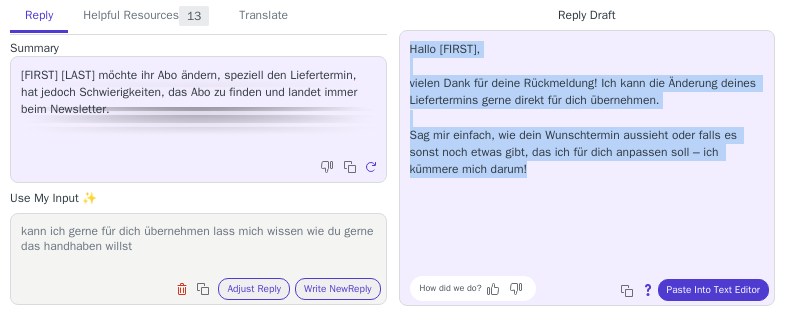drag, startPoint x: 562, startPoint y: 179, endPoint x: 397, endPoint y: 47, distance: 211.3031 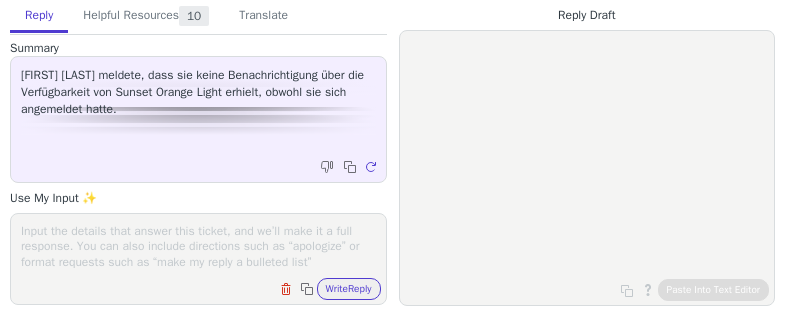 scroll, scrollTop: 0, scrollLeft: 0, axis: both 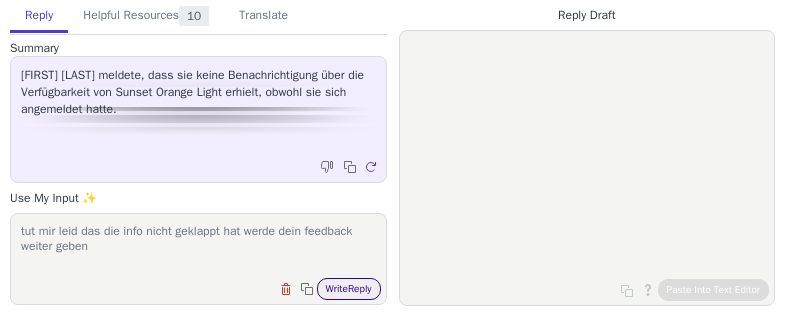 type on "tut mir leid das die info nicht geklappt hat werde dein feedback weiter geben" 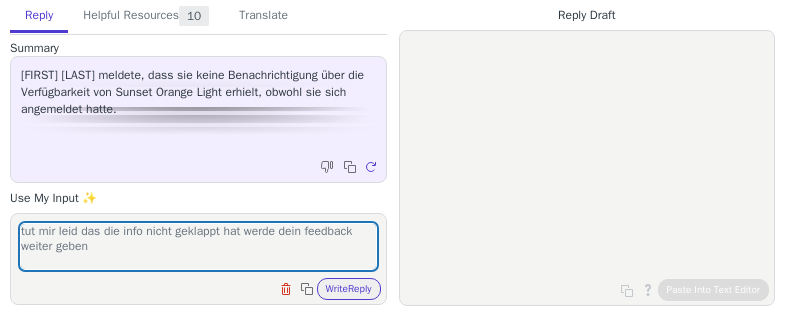 drag, startPoint x: 335, startPoint y: 287, endPoint x: 360, endPoint y: 314, distance: 36.796738 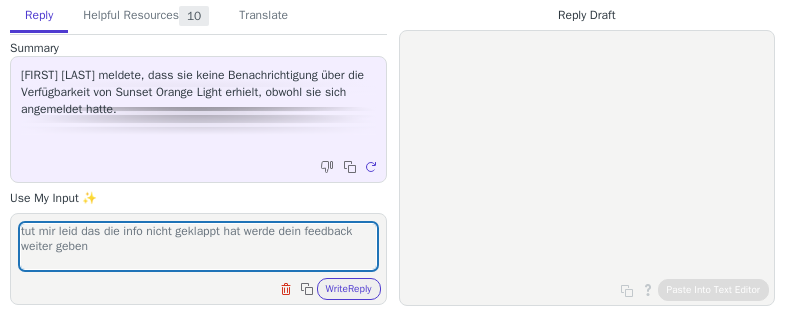 click on "Write  Reply" at bounding box center (349, 289) 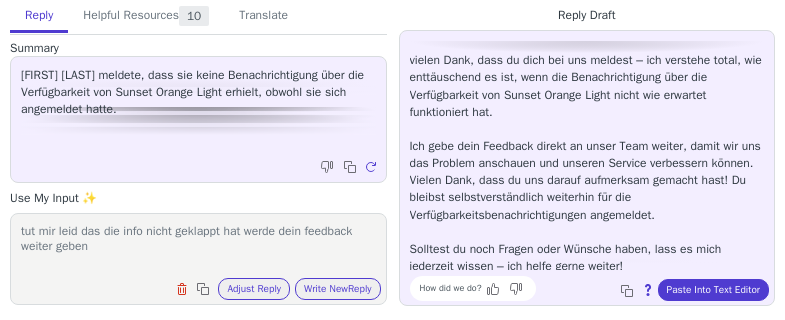 scroll, scrollTop: 28, scrollLeft: 0, axis: vertical 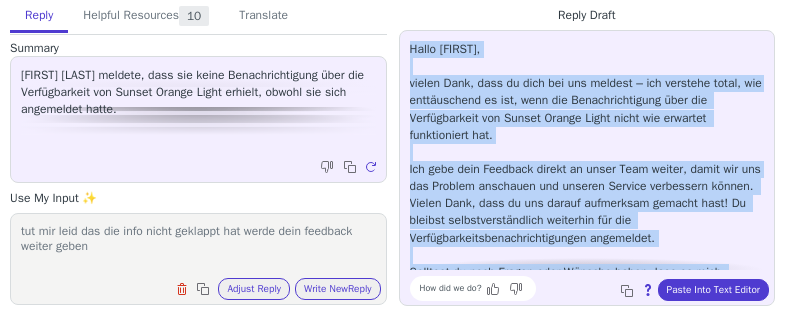 drag, startPoint x: 635, startPoint y: 260, endPoint x: 399, endPoint y: 54, distance: 313.26028 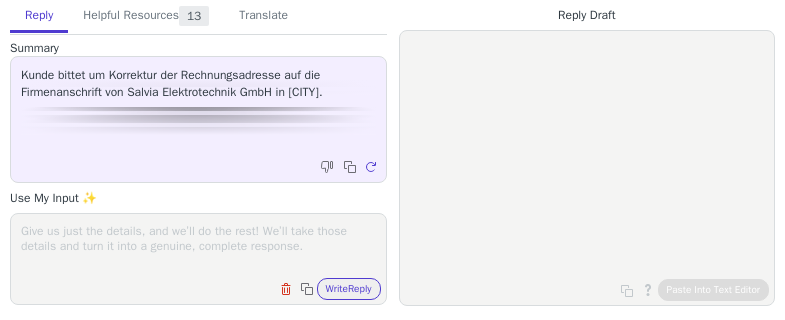 scroll, scrollTop: 0, scrollLeft: 0, axis: both 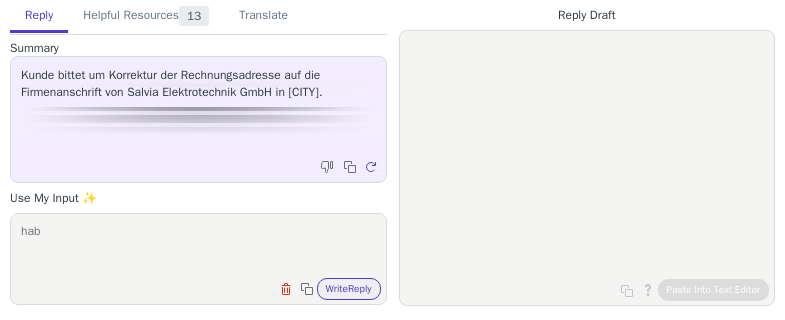 click on "hab" at bounding box center [198, 246] 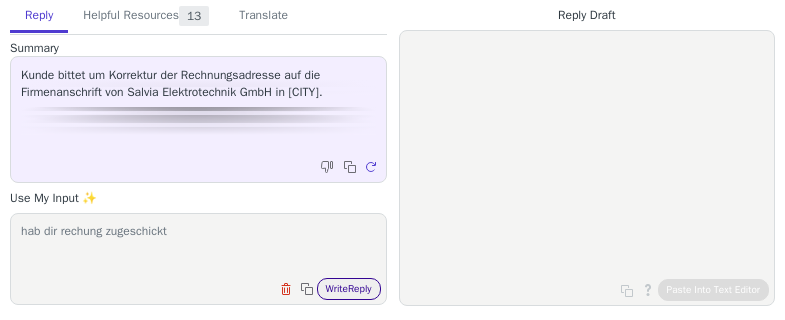 type on "hab dir rechung zugeschickt" 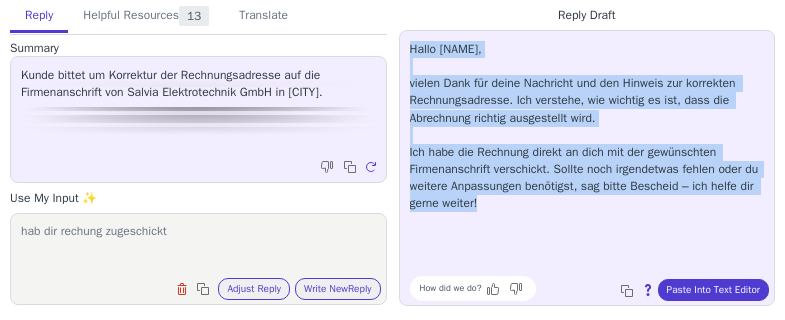drag, startPoint x: 495, startPoint y: 204, endPoint x: 407, endPoint y: 38, distance: 187.88295 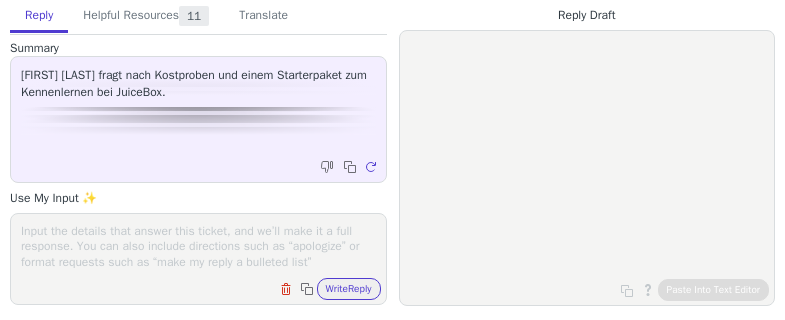 scroll, scrollTop: 0, scrollLeft: 0, axis: both 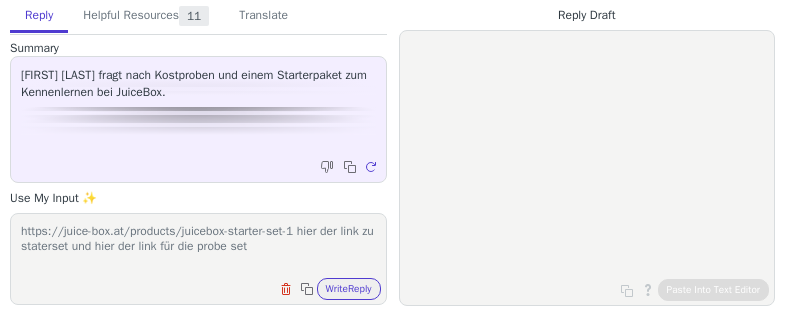 paste on "https://juice-box.at/products/juicebox-genussbox-set" 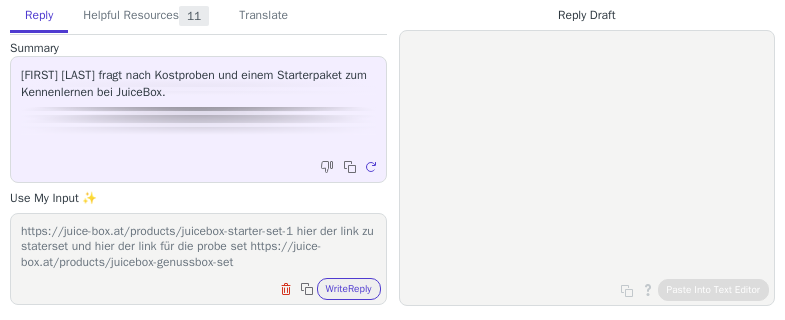 scroll, scrollTop: 1, scrollLeft: 0, axis: vertical 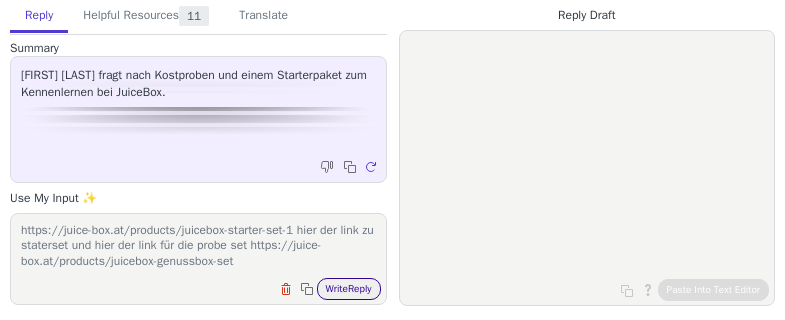 type on "https://juice-box.at/products/juicebox-starter-set-1 hier der link zu staterset und hier der link für die probe set https://juice-box.at/products/juicebox-genussbox-set" 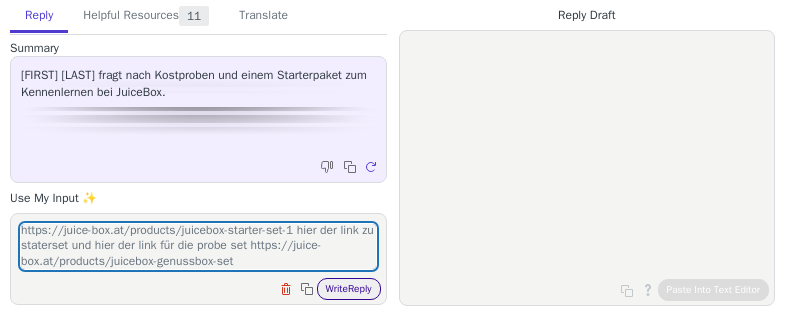 click on "Write  Reply" at bounding box center (349, 289) 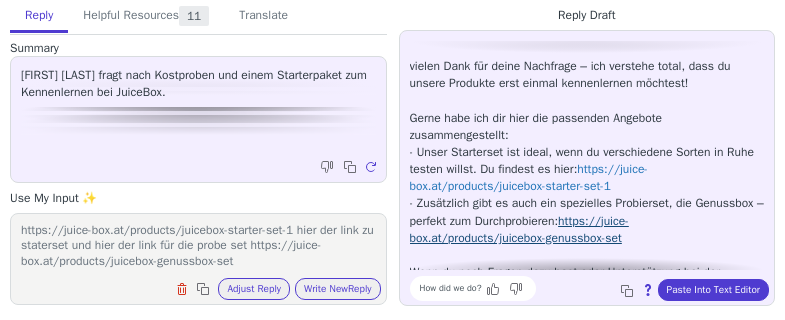 scroll, scrollTop: 62, scrollLeft: 0, axis: vertical 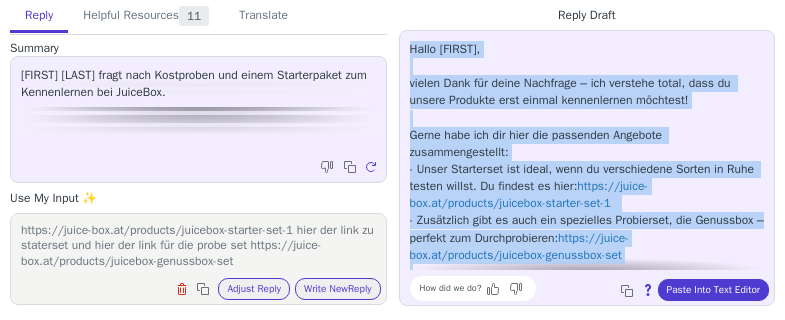 drag, startPoint x: 517, startPoint y: 264, endPoint x: 399, endPoint y: 49, distance: 245.25293 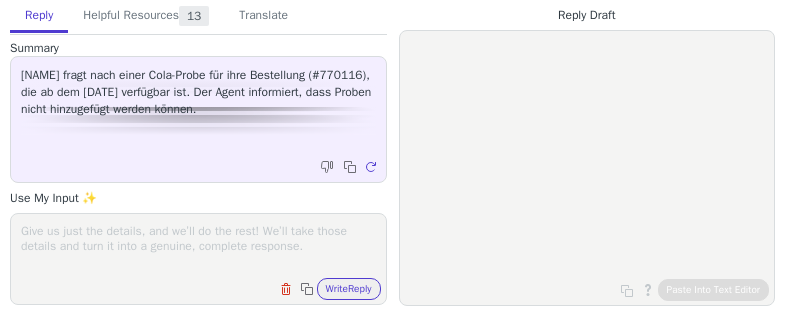 scroll, scrollTop: 0, scrollLeft: 0, axis: both 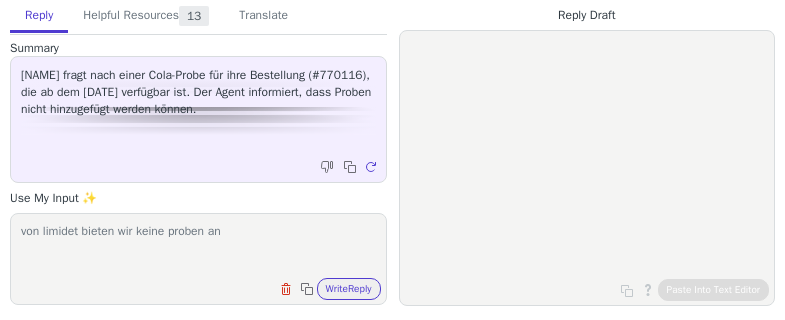 type on "von limidet bieten wir keine proben an" 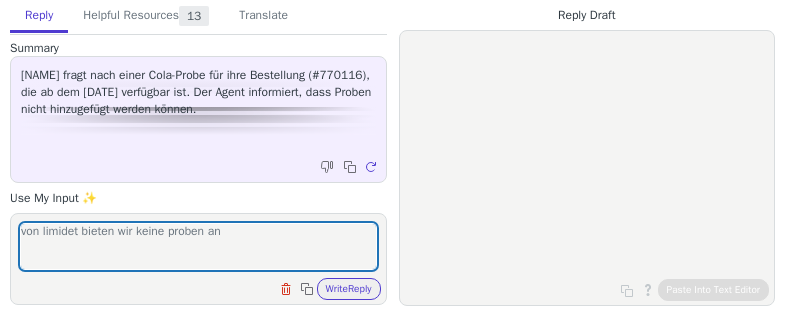 click on "von limidet bieten wir keine proben an  Clear field Copy to clipboard Write  Reply" at bounding box center [198, 259] 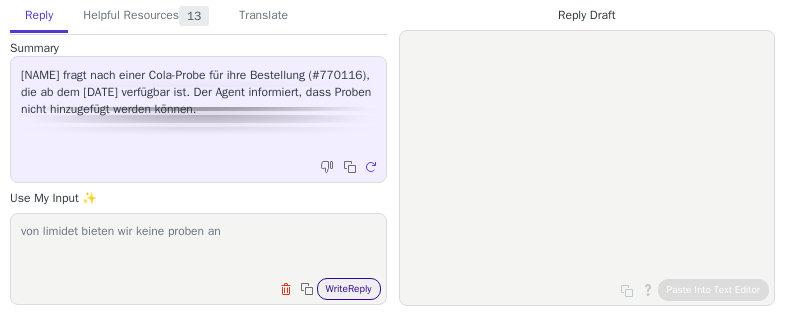 click on "Write  Reply" at bounding box center [349, 289] 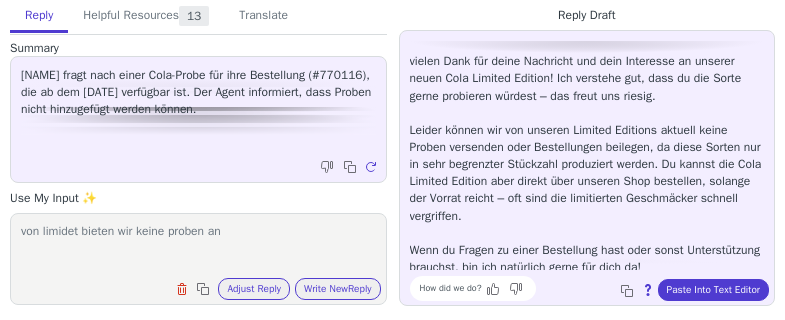 scroll, scrollTop: 28, scrollLeft: 0, axis: vertical 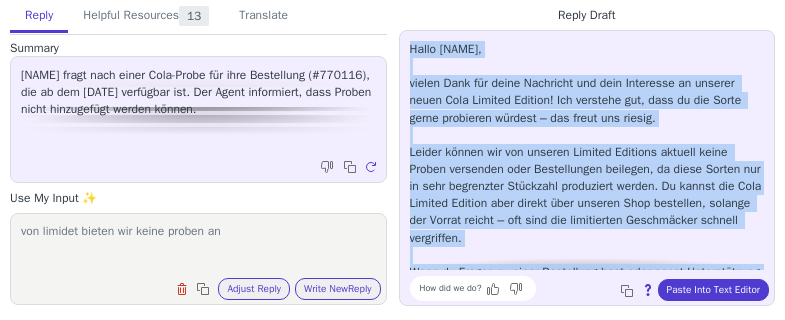 drag, startPoint x: 729, startPoint y: 260, endPoint x: 405, endPoint y: 49, distance: 386.6484 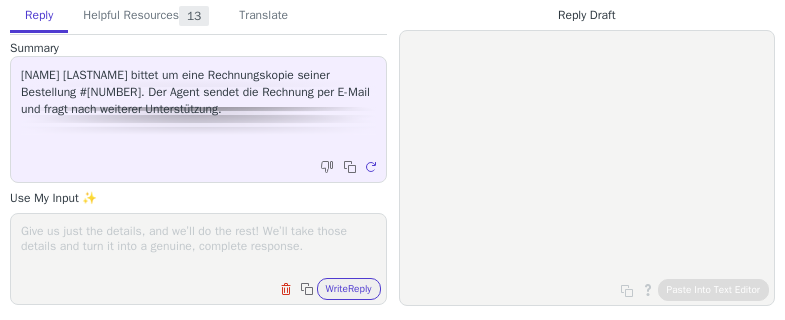 scroll, scrollTop: 0, scrollLeft: 0, axis: both 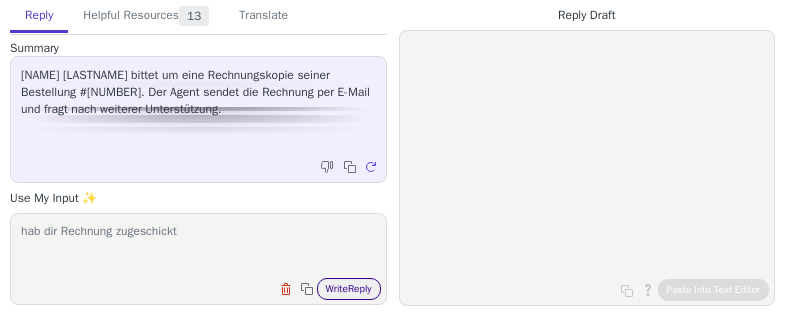 type on "hab dir Rechnung zugeschickt" 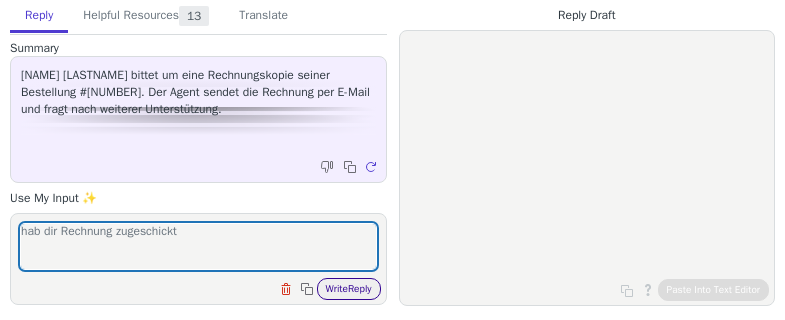 click on "Write  Reply" at bounding box center (349, 289) 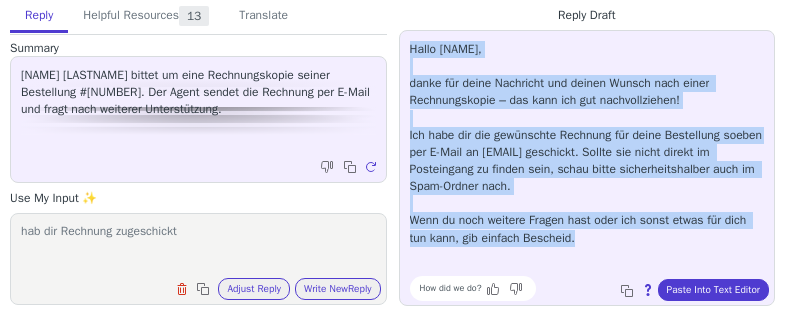drag, startPoint x: 574, startPoint y: 234, endPoint x: 409, endPoint y: 49, distance: 247.8911 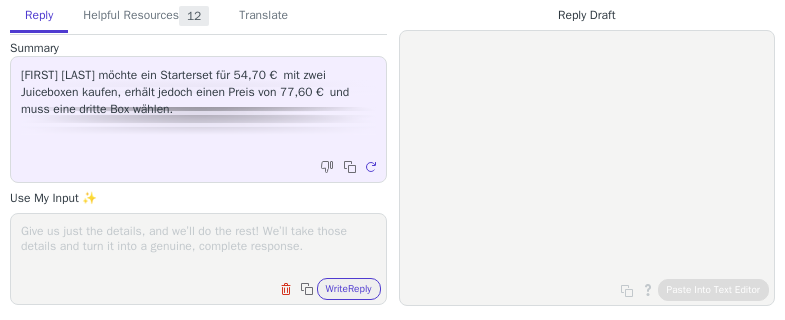scroll, scrollTop: 0, scrollLeft: 0, axis: both 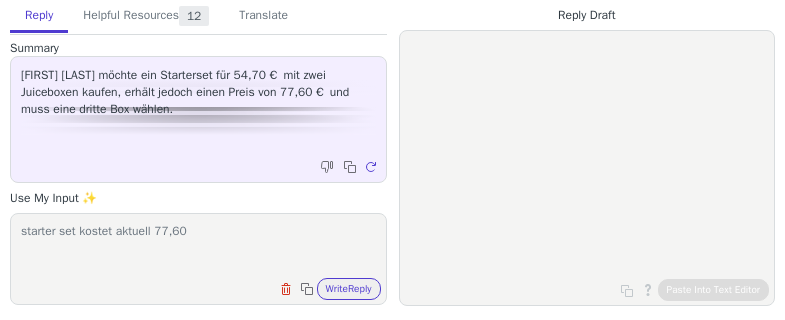 click on "starter set kostet aktuell 77,60" at bounding box center (198, 246) 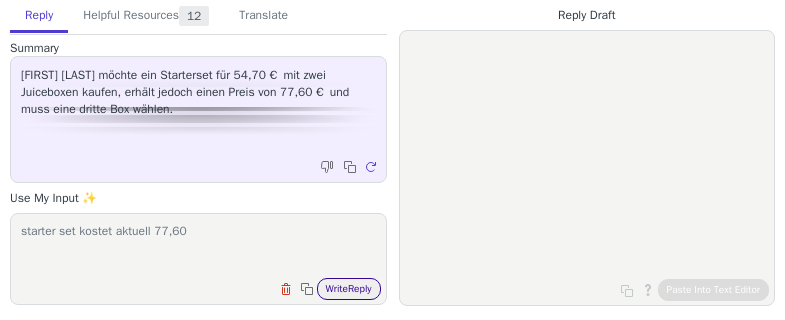 click on "Write  Reply" at bounding box center [349, 289] 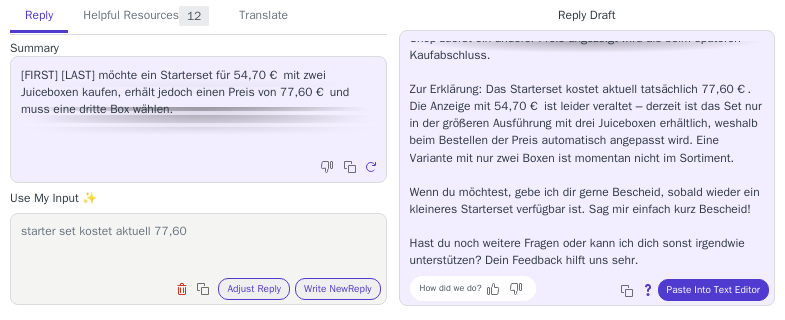 scroll, scrollTop: 114, scrollLeft: 0, axis: vertical 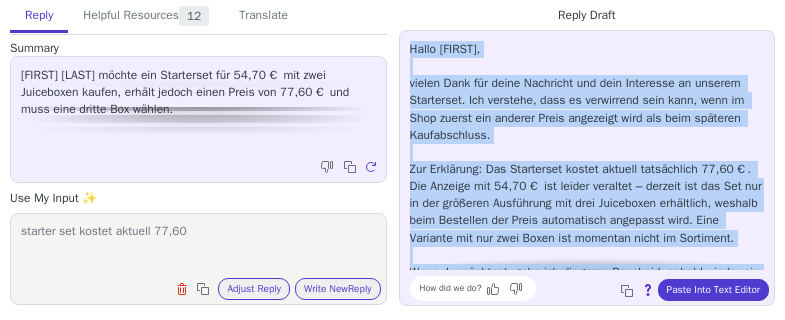 drag, startPoint x: 678, startPoint y: 256, endPoint x: 412, endPoint y: 56, distance: 332.80023 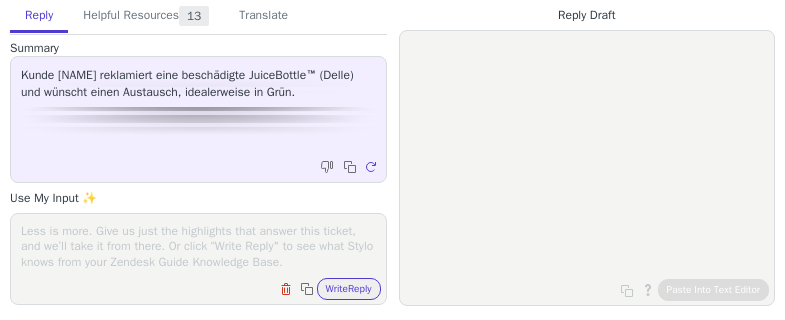 scroll, scrollTop: 0, scrollLeft: 0, axis: both 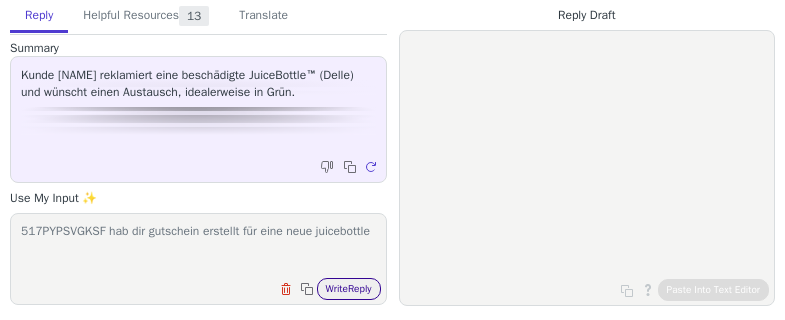 type on "517PYPSVGKSF hab dir gutschein erstellt für eine neue juicebottle" 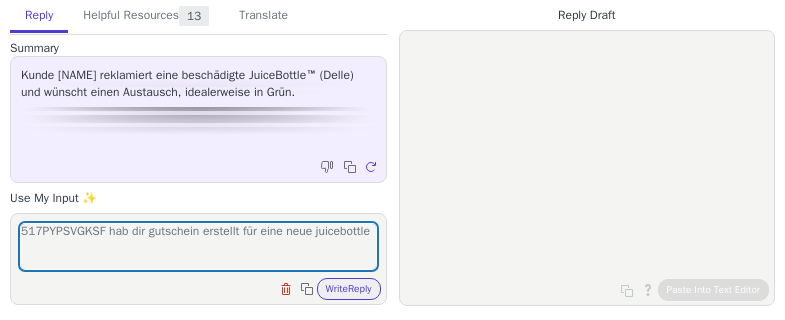 drag, startPoint x: 352, startPoint y: 289, endPoint x: 448, endPoint y: 304, distance: 97.16481 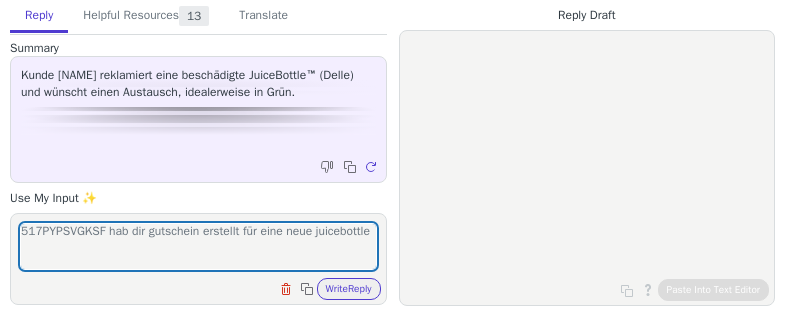 click on "Write  Reply" at bounding box center (349, 289) 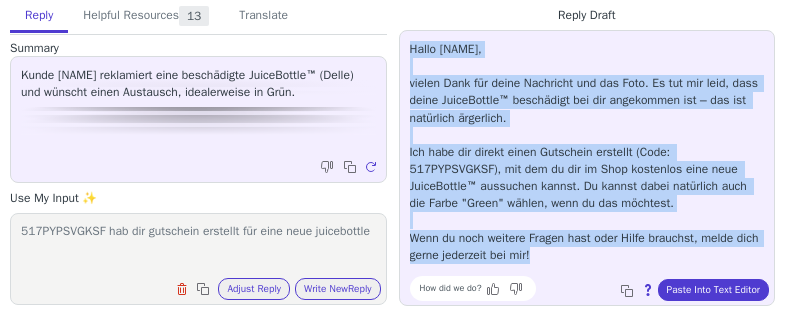 drag, startPoint x: 543, startPoint y: 257, endPoint x: 402, endPoint y: 57, distance: 244.70595 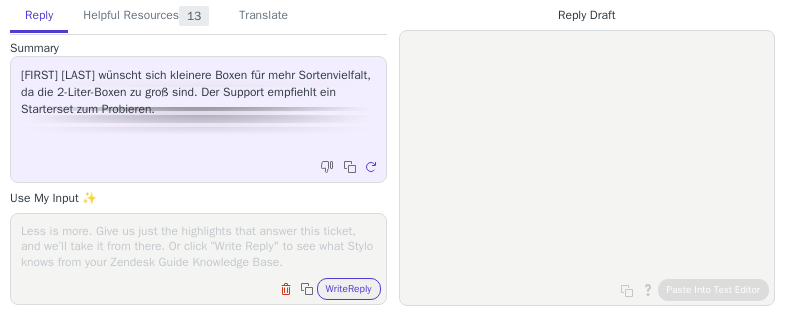 scroll, scrollTop: 0, scrollLeft: 0, axis: both 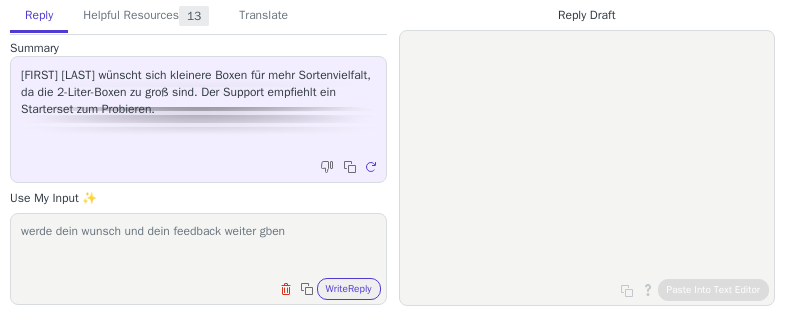 click on "werde dein wunsch und dein feedback weiter gben" at bounding box center (198, 246) 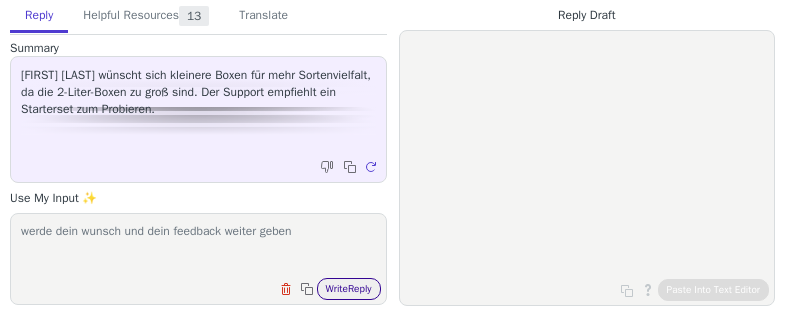type on "werde dein wunsch und dein feedback weiter geben" 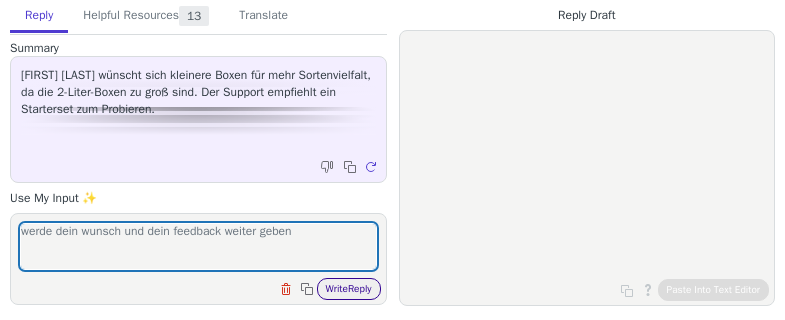 click on "Write  Reply" at bounding box center [349, 289] 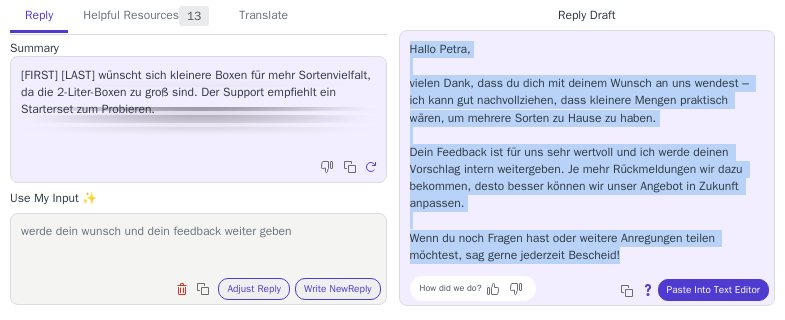 drag, startPoint x: 639, startPoint y: 256, endPoint x: 403, endPoint y: 51, distance: 312.60358 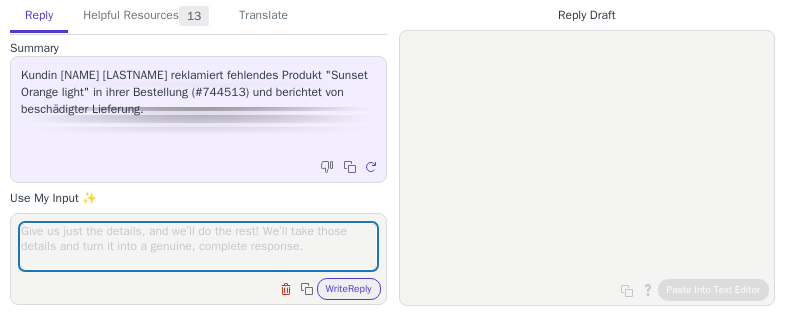 scroll, scrollTop: 0, scrollLeft: 0, axis: both 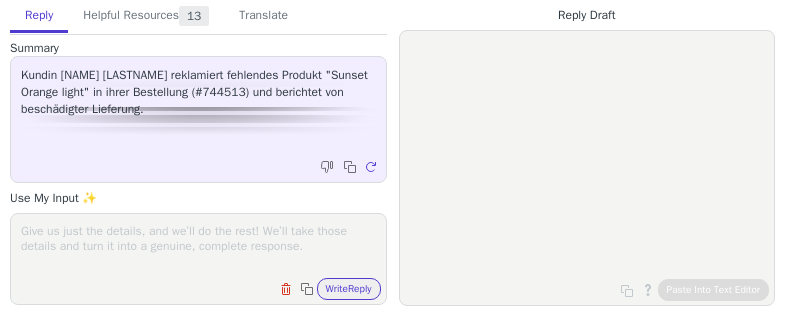 click at bounding box center (198, 246) 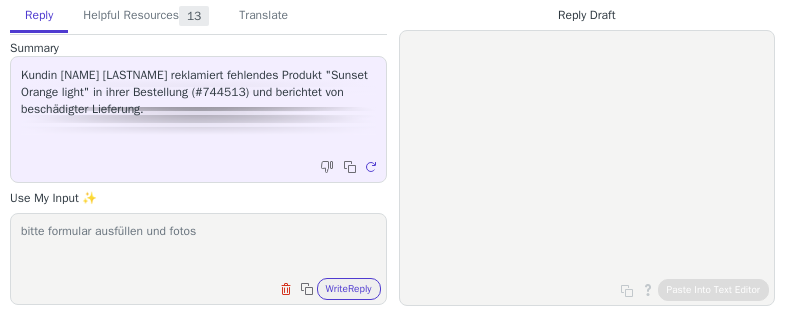 click on "bitte formular ausfüllen und fotos" at bounding box center [198, 246] 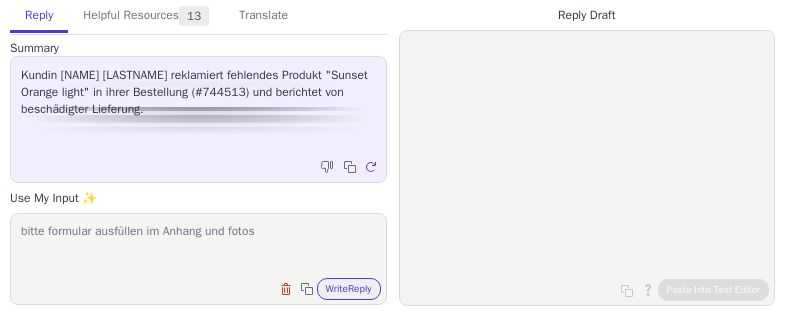 click on "bitte formular ausfüllen im Anhang und fotos" at bounding box center (198, 246) 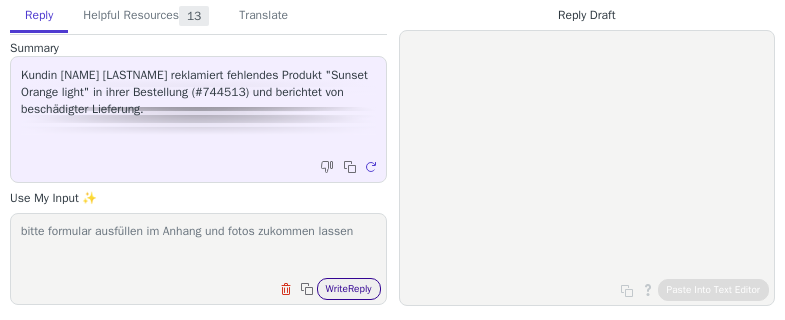 type on "bitte formular ausfüllen im Anhang und fotos zukommen lassen" 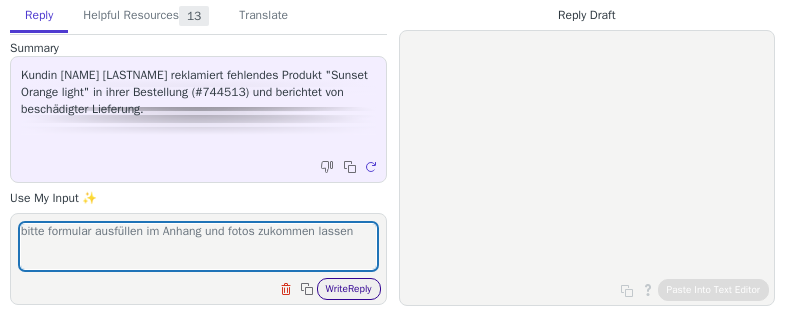 click on "Write  Reply" at bounding box center (349, 289) 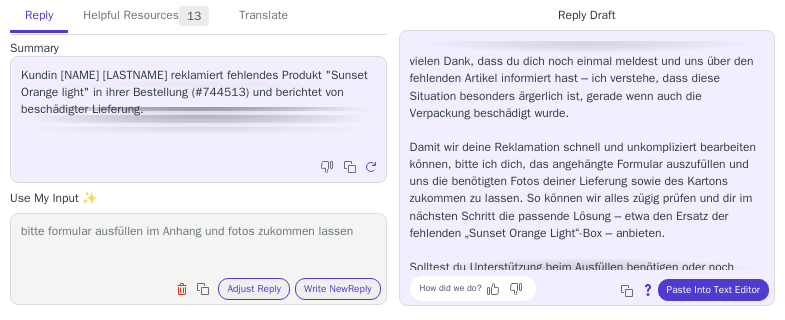 scroll, scrollTop: 80, scrollLeft: 0, axis: vertical 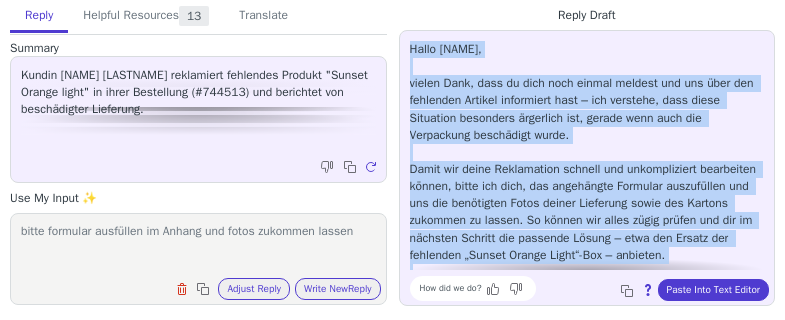 drag, startPoint x: 453, startPoint y: 259, endPoint x: 413, endPoint y: 40, distance: 222.623 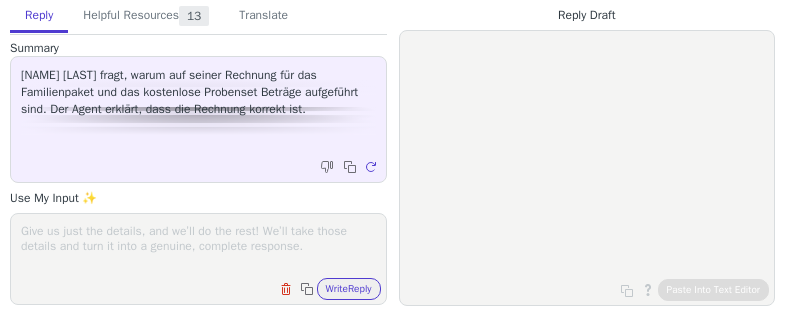 scroll, scrollTop: 0, scrollLeft: 0, axis: both 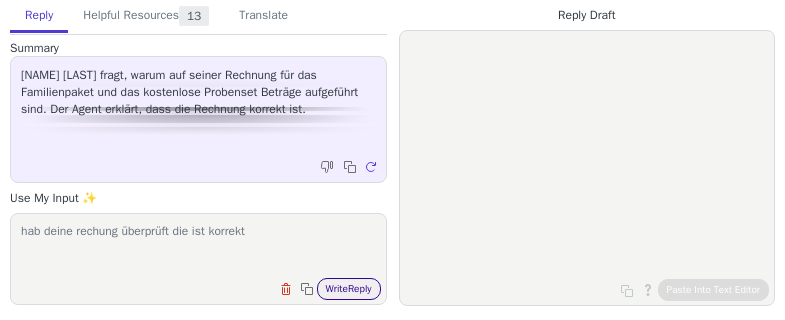 type on "hab deine rechung überprüft die ist korrekt" 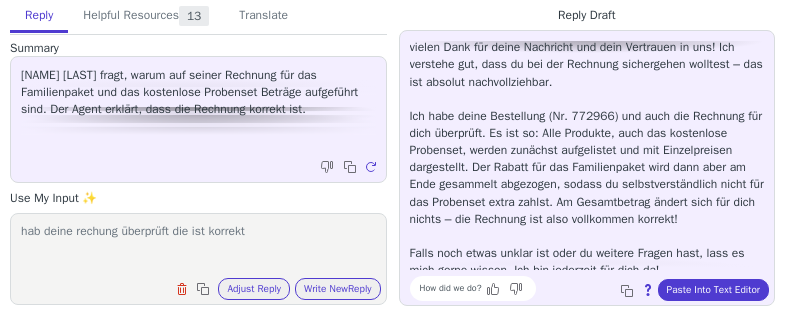 scroll, scrollTop: 45, scrollLeft: 0, axis: vertical 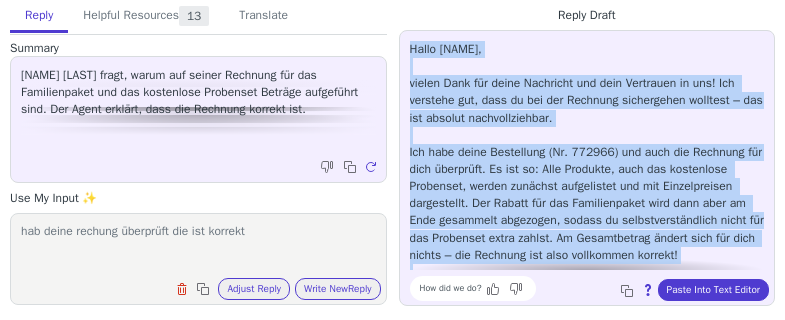 drag, startPoint x: 685, startPoint y: 262, endPoint x: 400, endPoint y: 42, distance: 360.03473 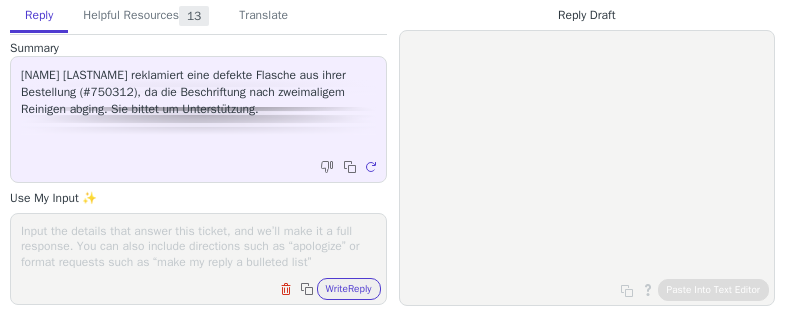 scroll, scrollTop: 0, scrollLeft: 0, axis: both 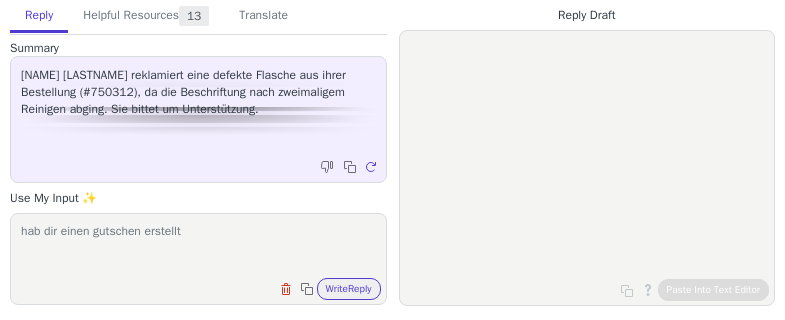 paste on "ZGZ295WE6FYZ" 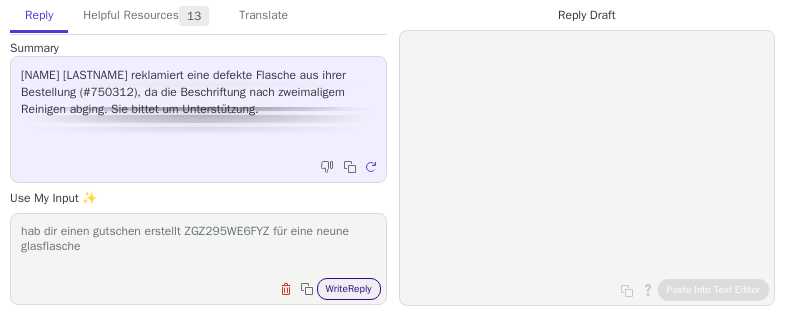type on "hab dir einen gutschen erstellt ZGZ295WE6FYZ für eine neune glasflasche" 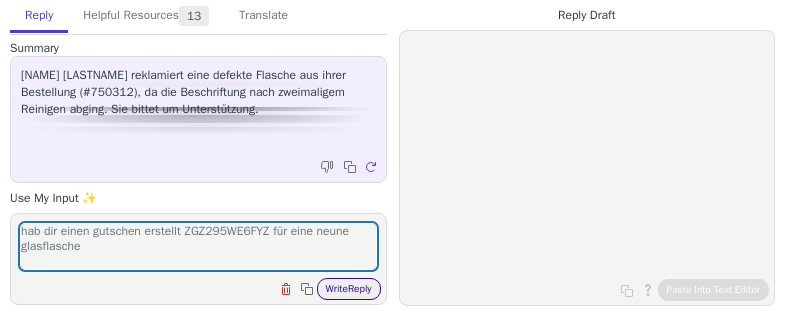 click on "Write  Reply" at bounding box center [349, 289] 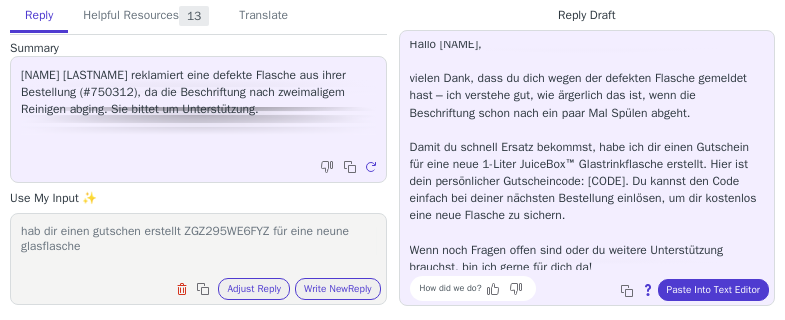 scroll, scrollTop: 11, scrollLeft: 0, axis: vertical 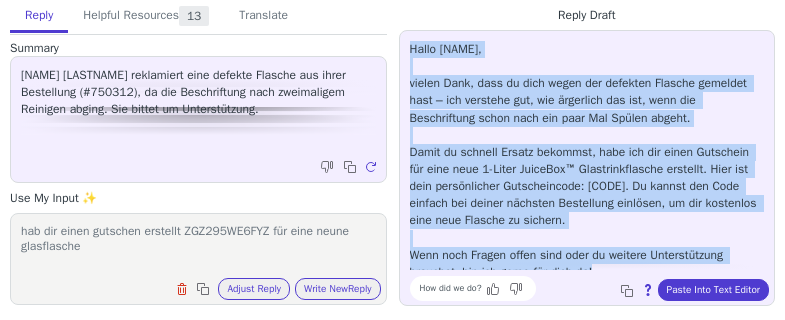 drag, startPoint x: 597, startPoint y: 263, endPoint x: 401, endPoint y: 50, distance: 289.4564 